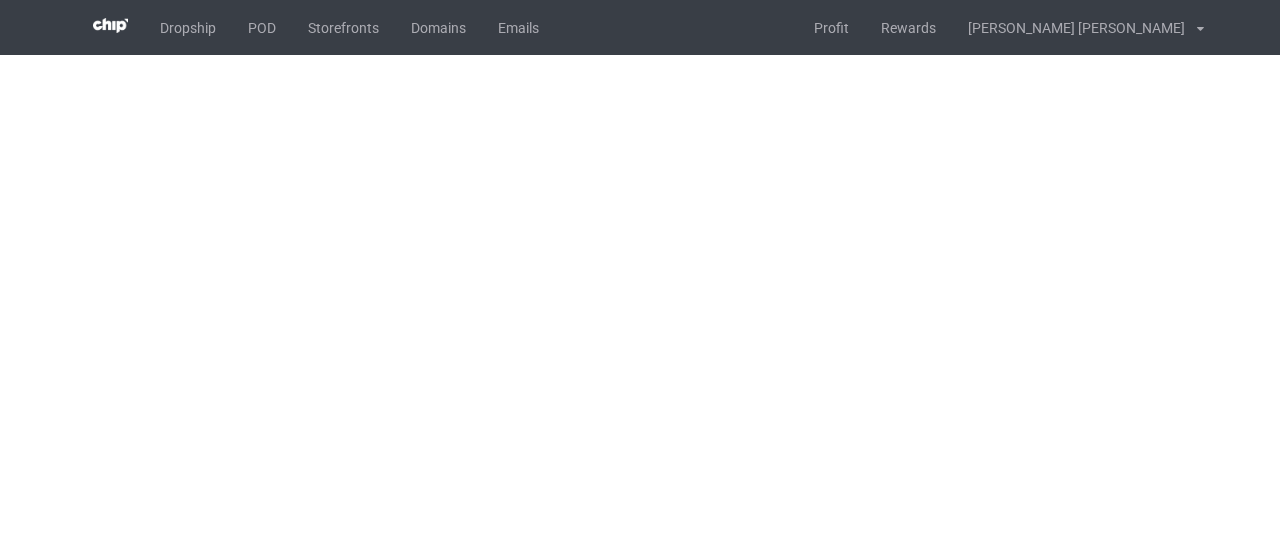 scroll, scrollTop: 0, scrollLeft: 0, axis: both 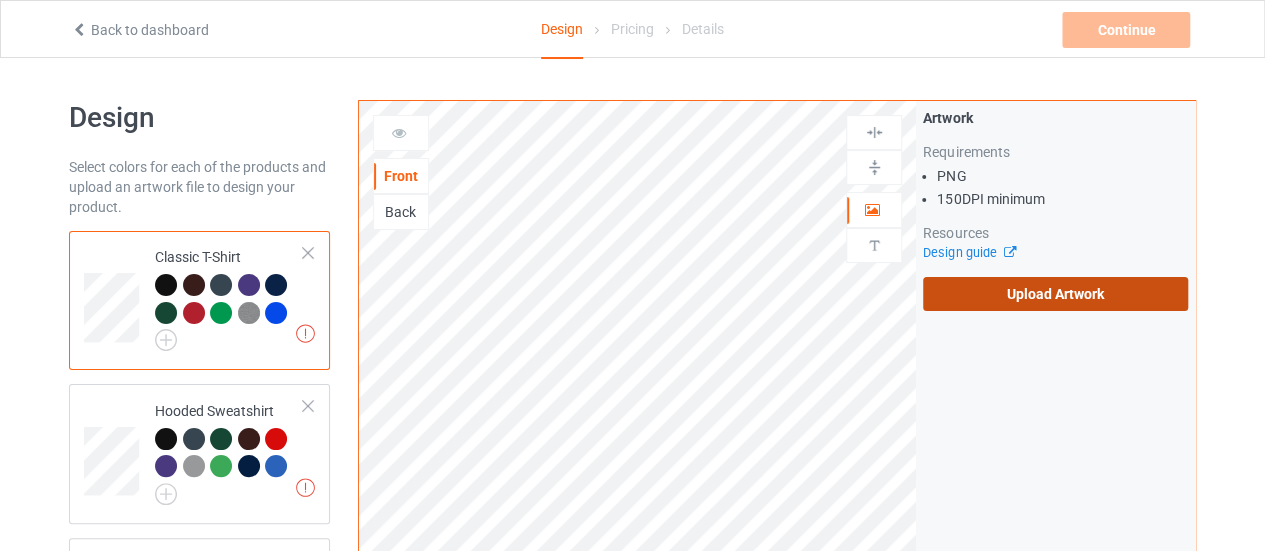 click on "Upload Artwork" at bounding box center [1055, 294] 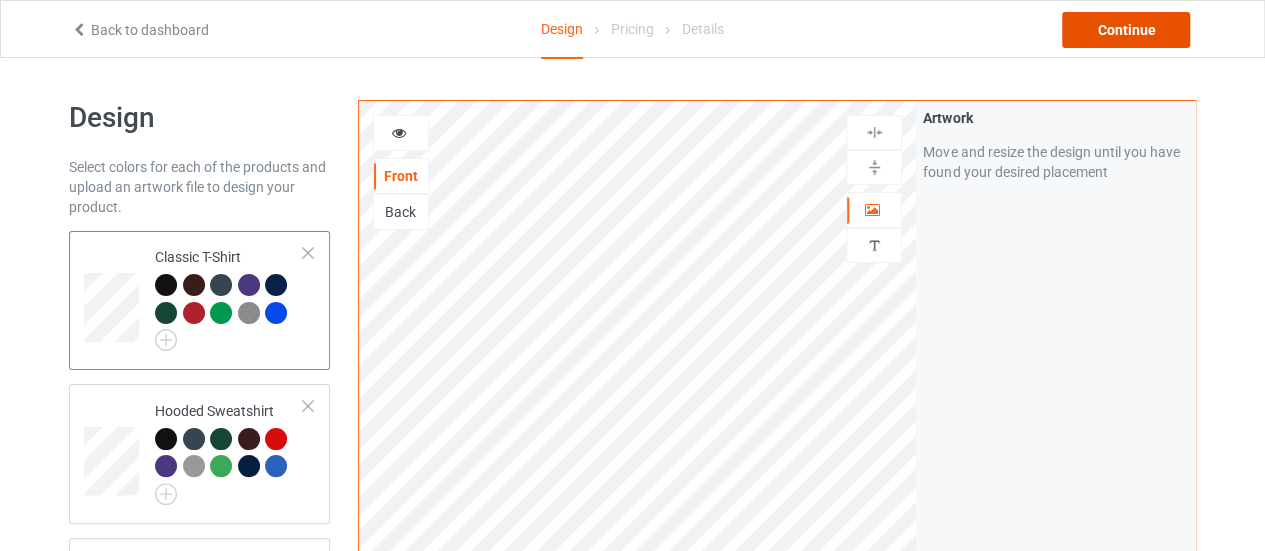 click on "Continue" at bounding box center (1126, 30) 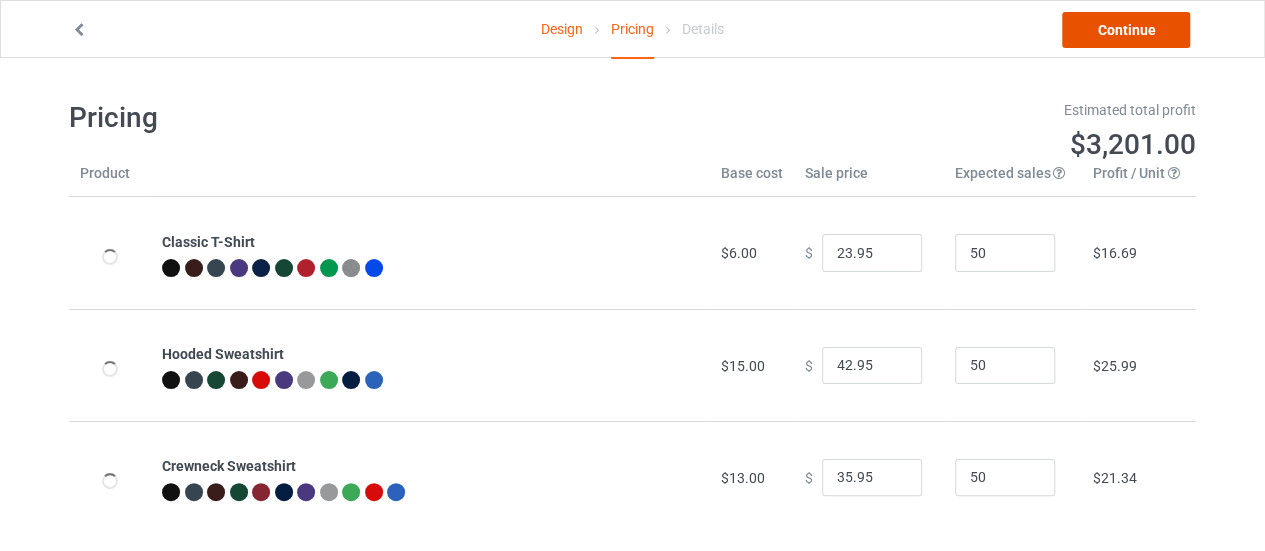 click on "Continue" at bounding box center [1126, 30] 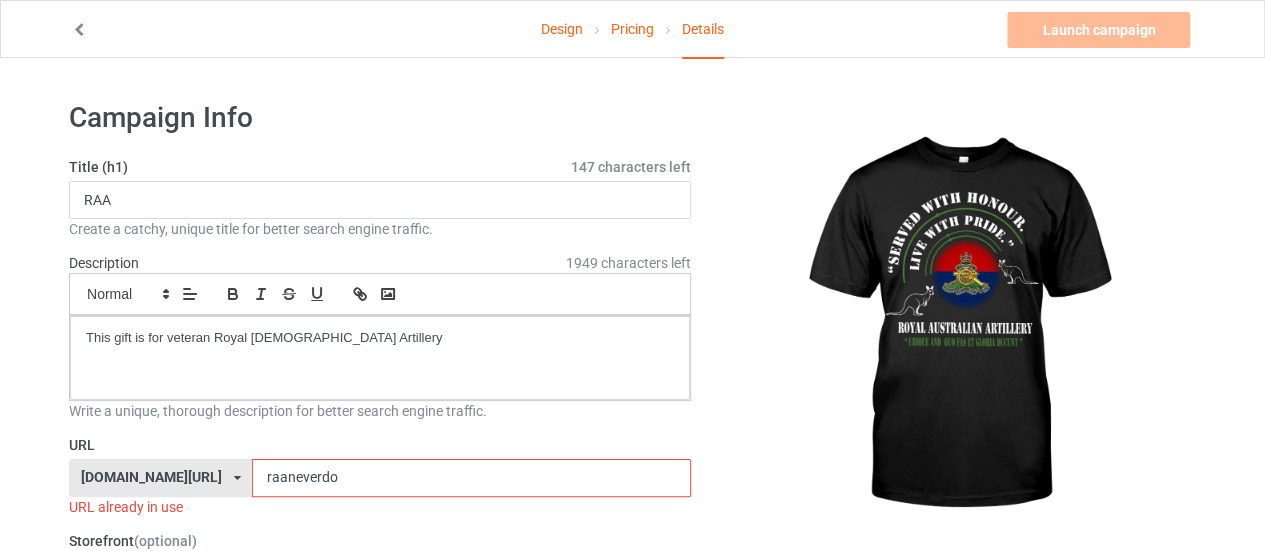 click on "raaneverdo" at bounding box center (471, 478) 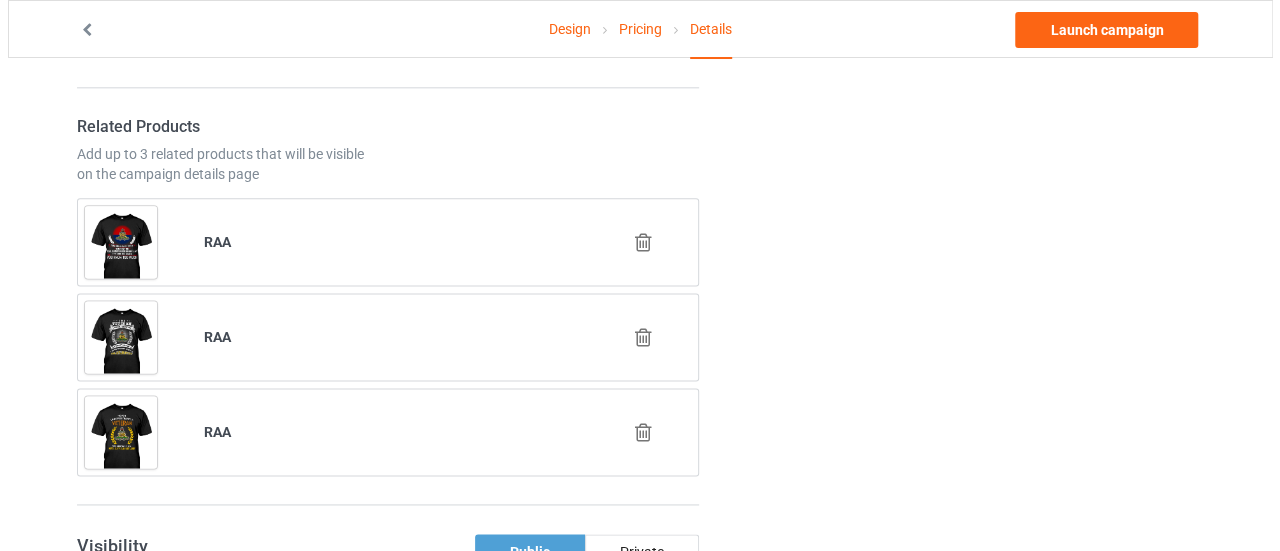 scroll, scrollTop: 1163, scrollLeft: 0, axis: vertical 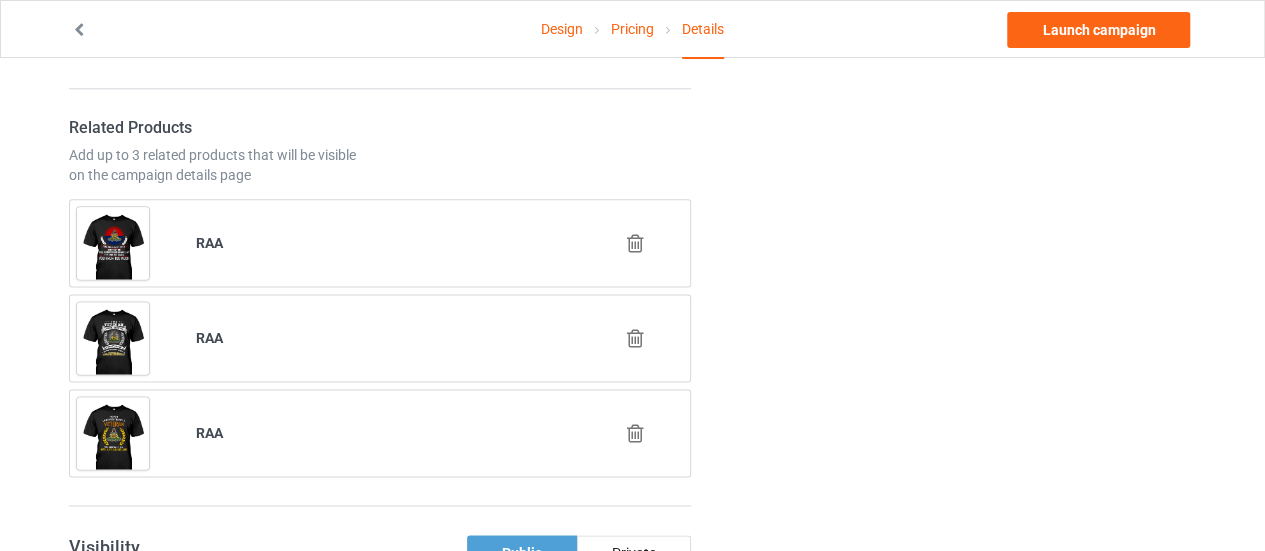 type on "raahonor" 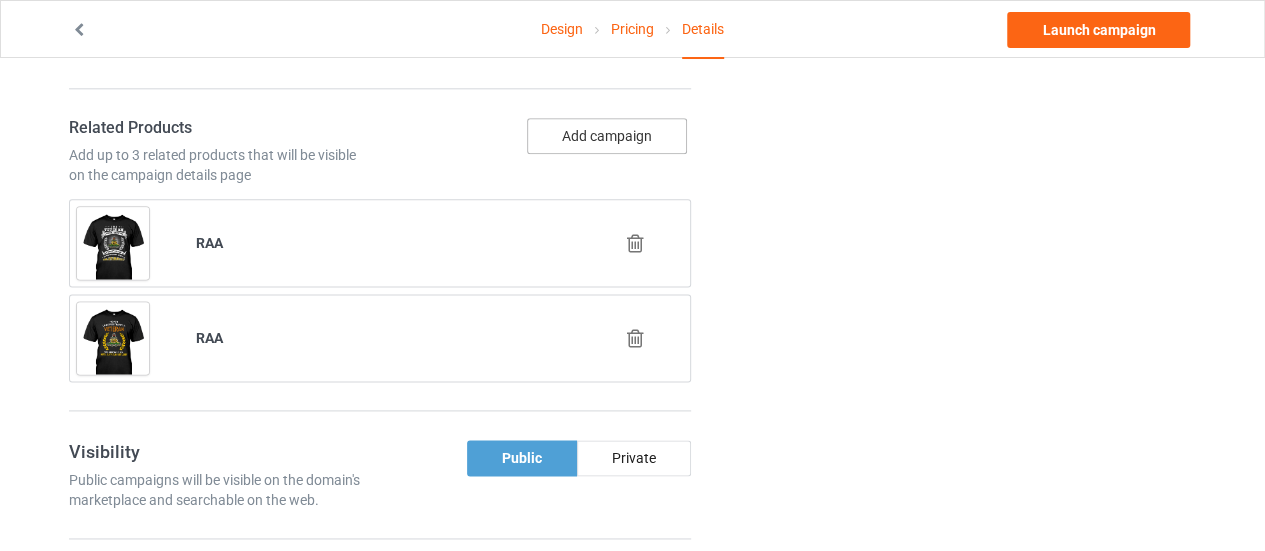 click on "Add campaign" at bounding box center (607, 136) 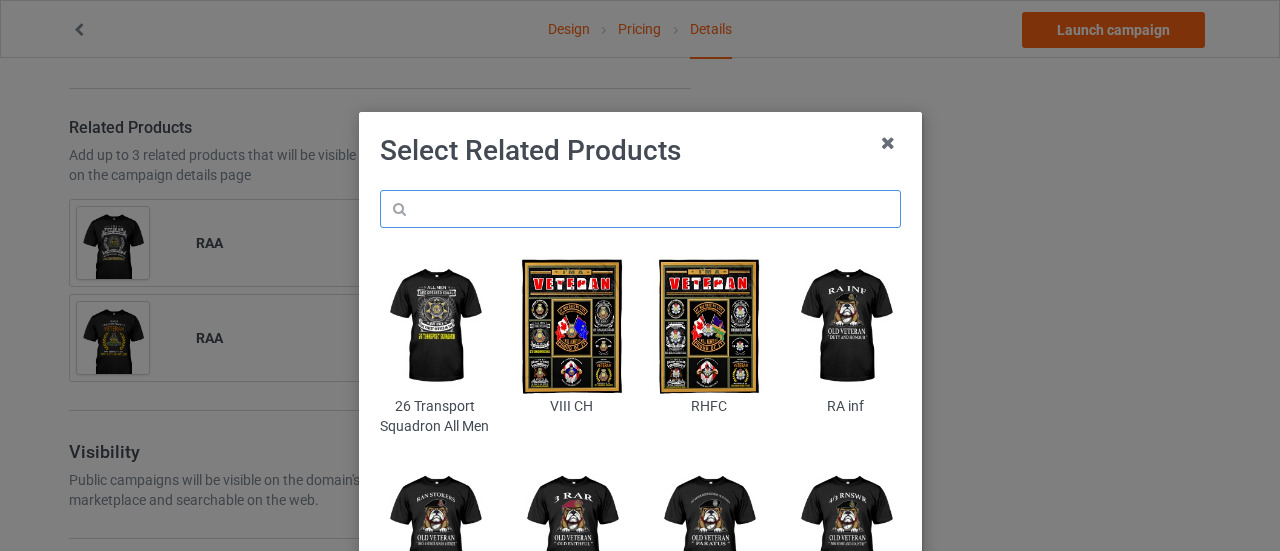 click at bounding box center [640, 209] 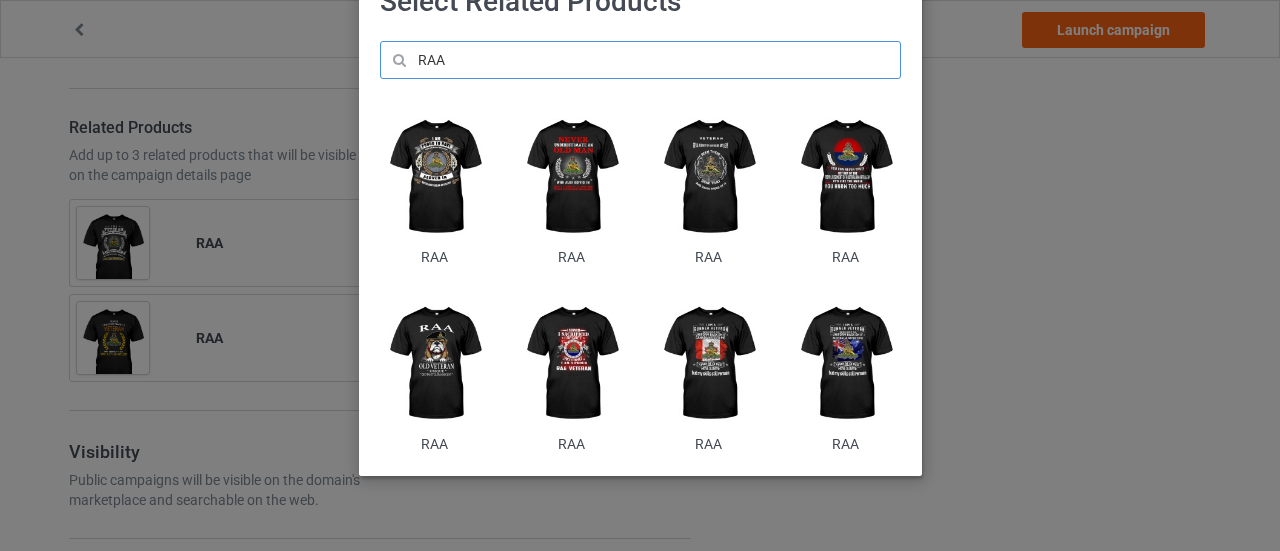 scroll, scrollTop: 150, scrollLeft: 0, axis: vertical 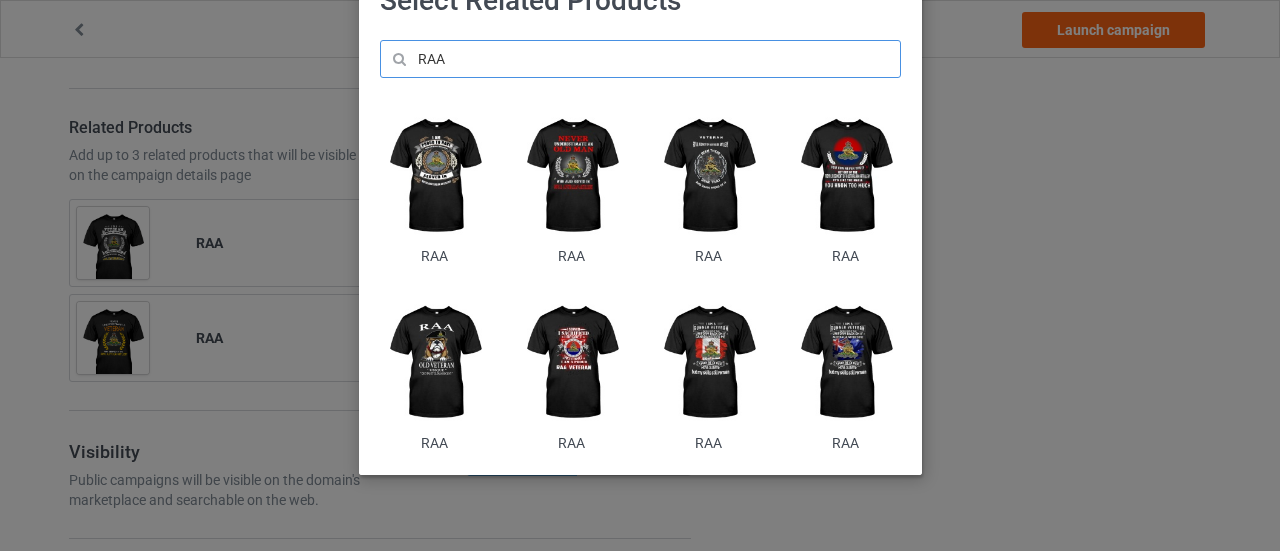 type on "RAA" 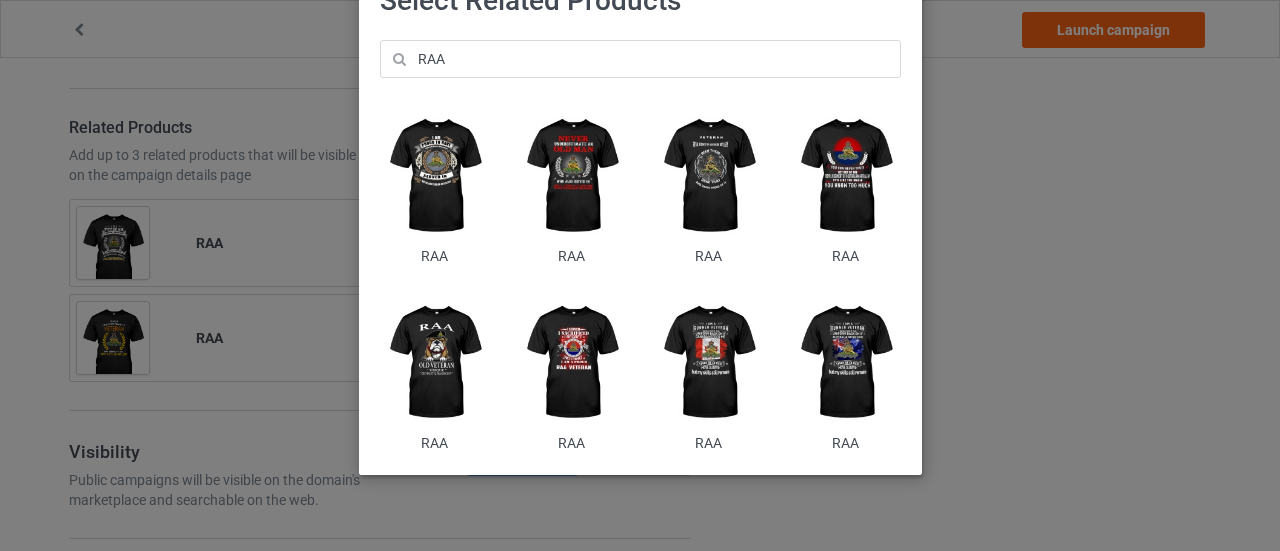 click at bounding box center (434, 176) 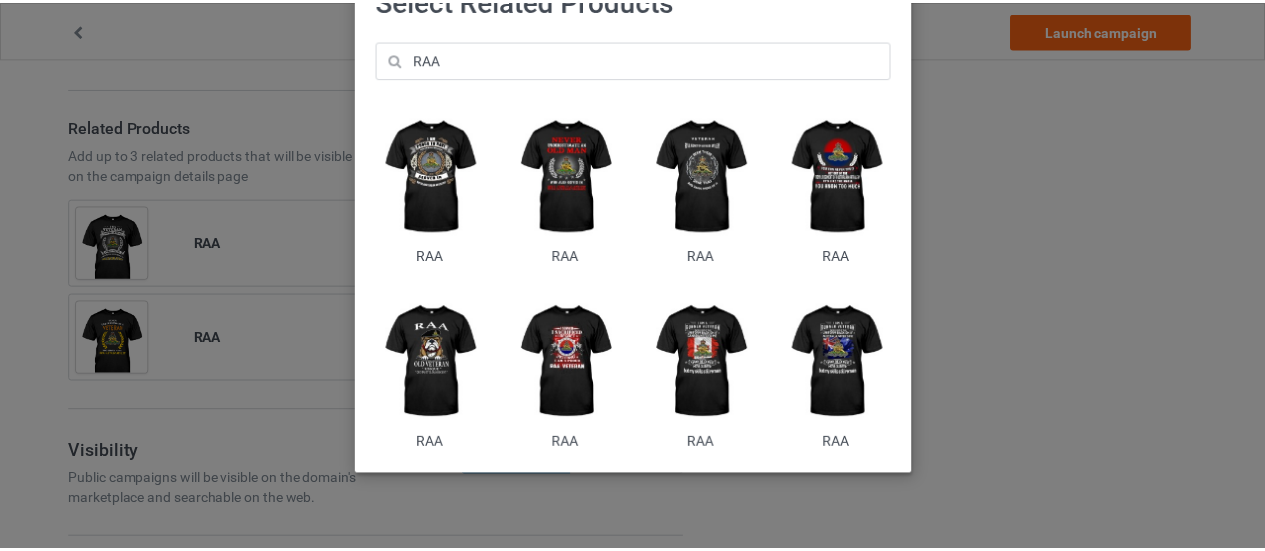 scroll, scrollTop: 0, scrollLeft: 0, axis: both 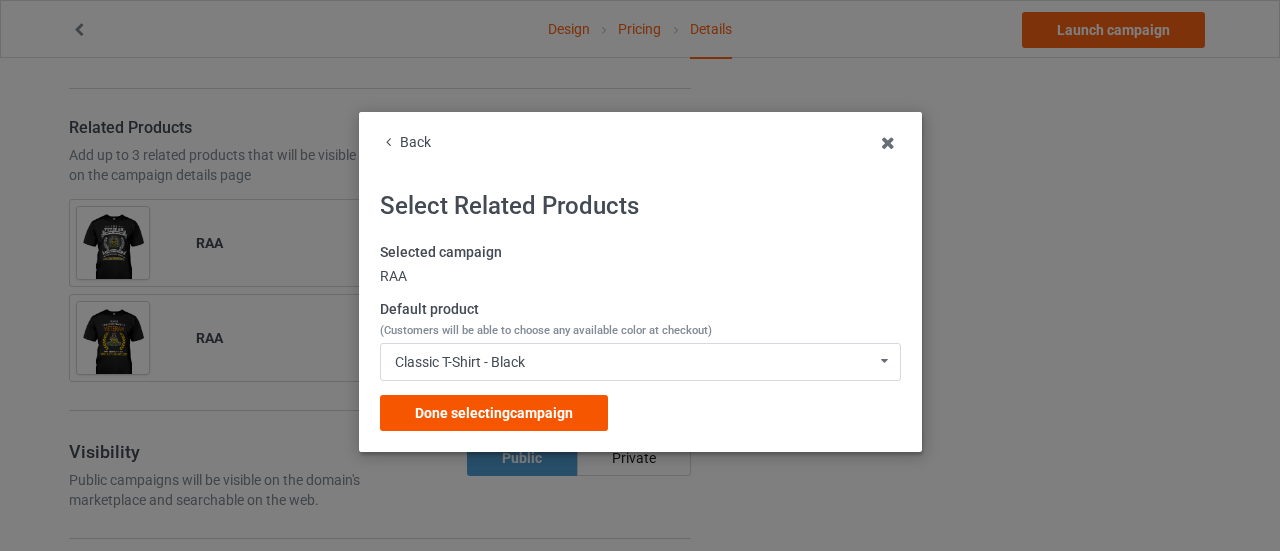 click on "Done selecting  campaign" at bounding box center (494, 413) 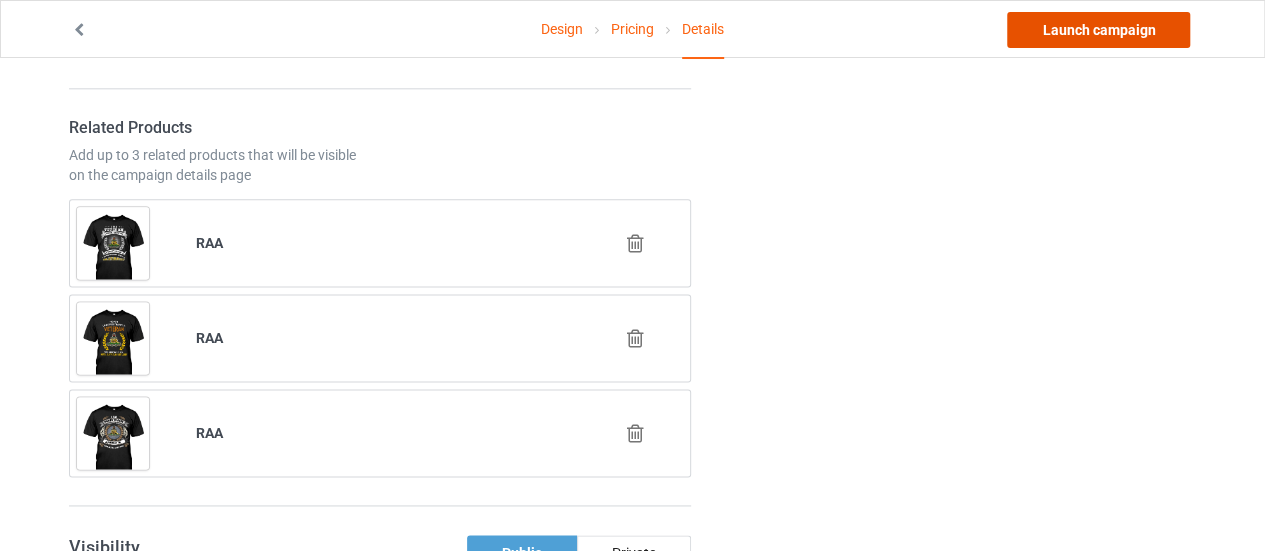 click on "Launch campaign" at bounding box center (1098, 30) 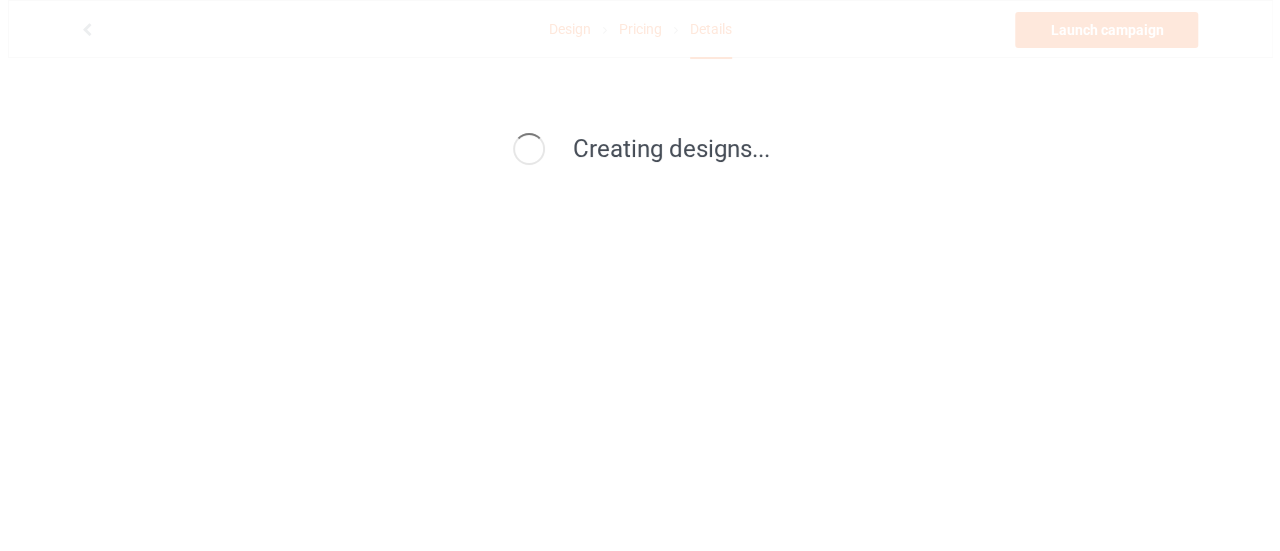 scroll, scrollTop: 0, scrollLeft: 0, axis: both 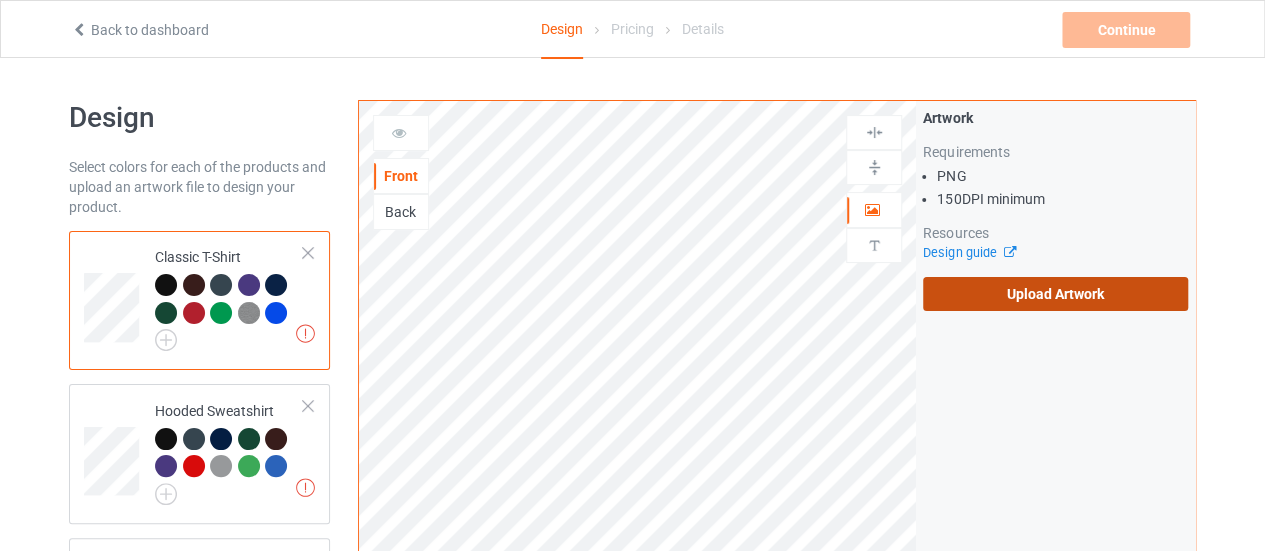 click on "Upload Artwork" at bounding box center (1055, 294) 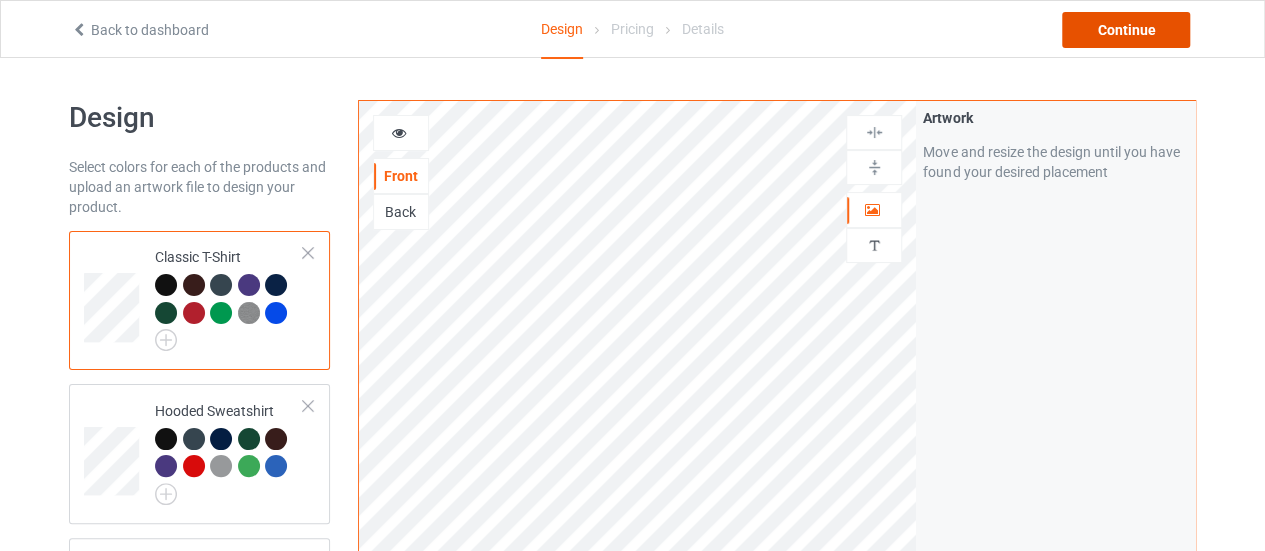 click on "Continue" at bounding box center [1126, 30] 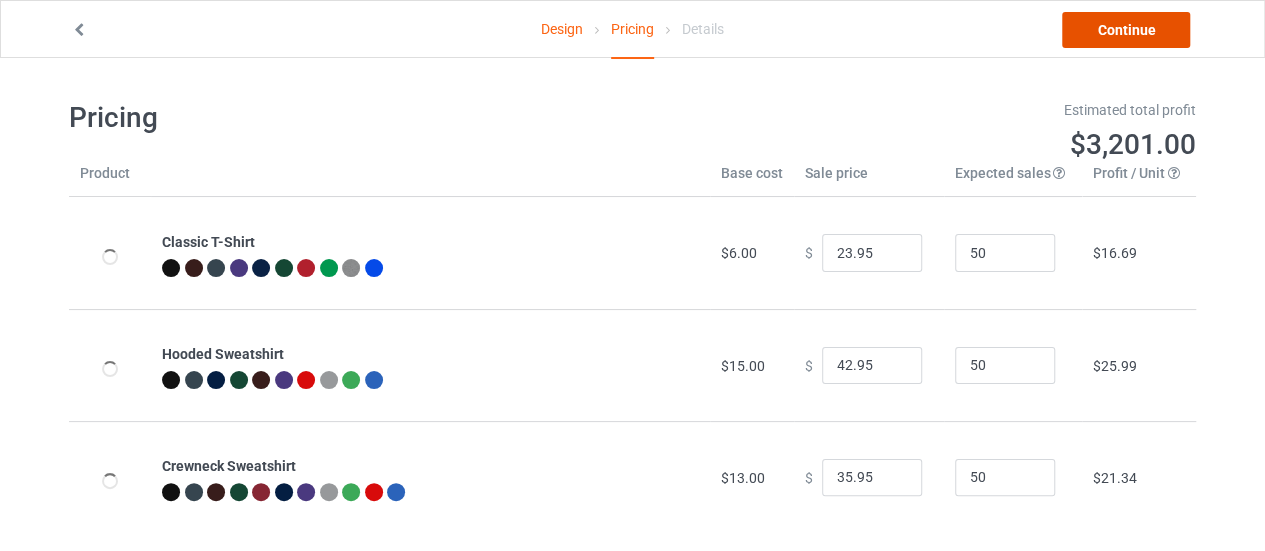 click on "Continue" at bounding box center [1126, 30] 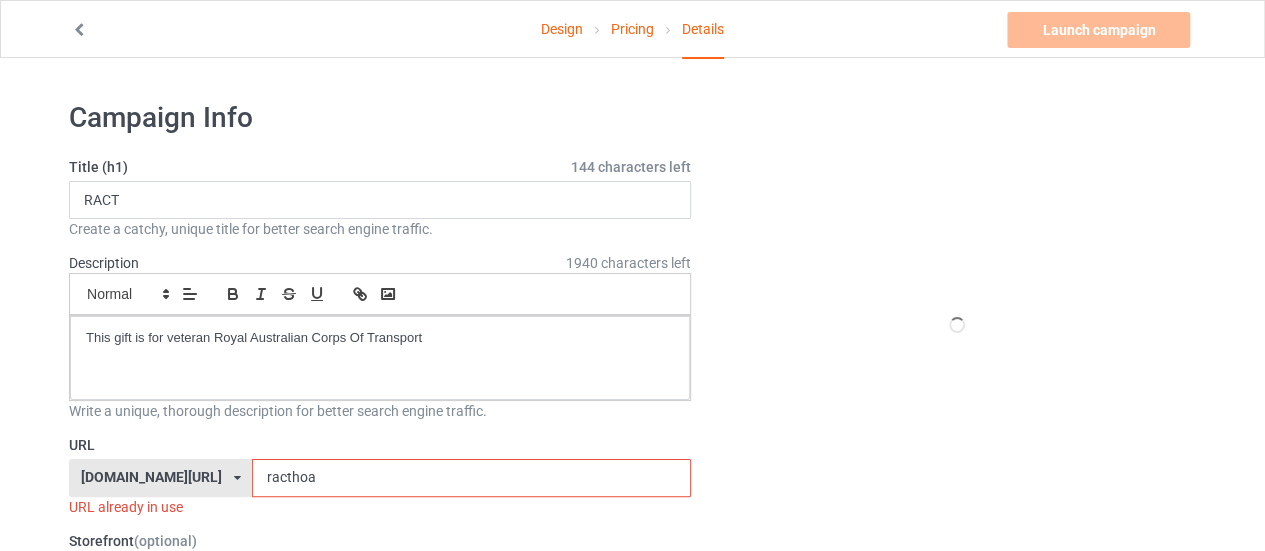 click on "racthoa" at bounding box center [471, 478] 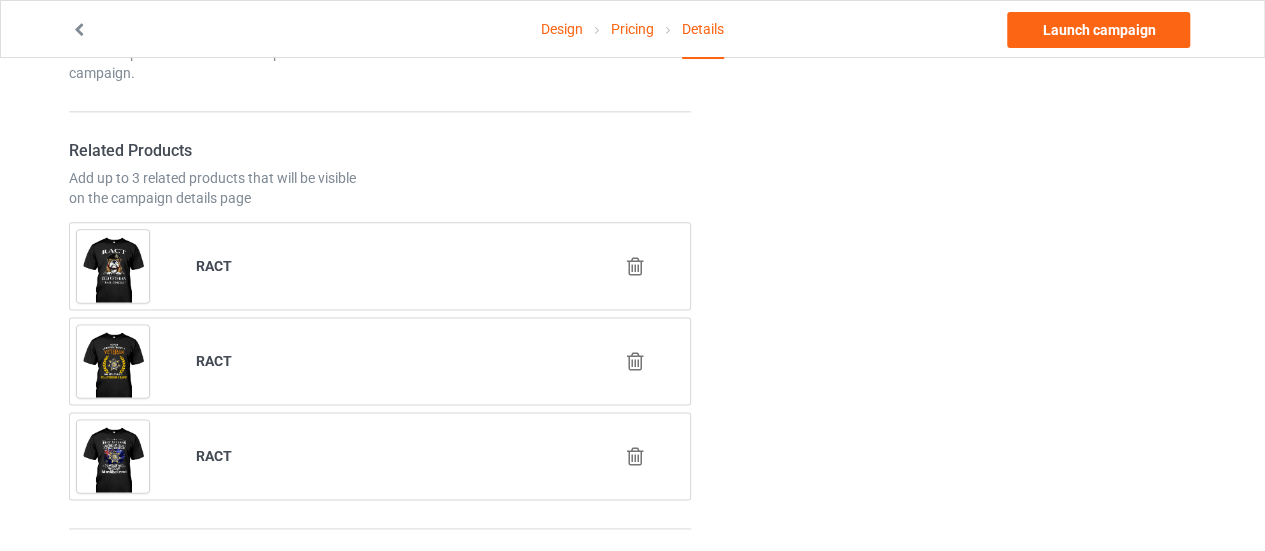 scroll, scrollTop: 1230, scrollLeft: 0, axis: vertical 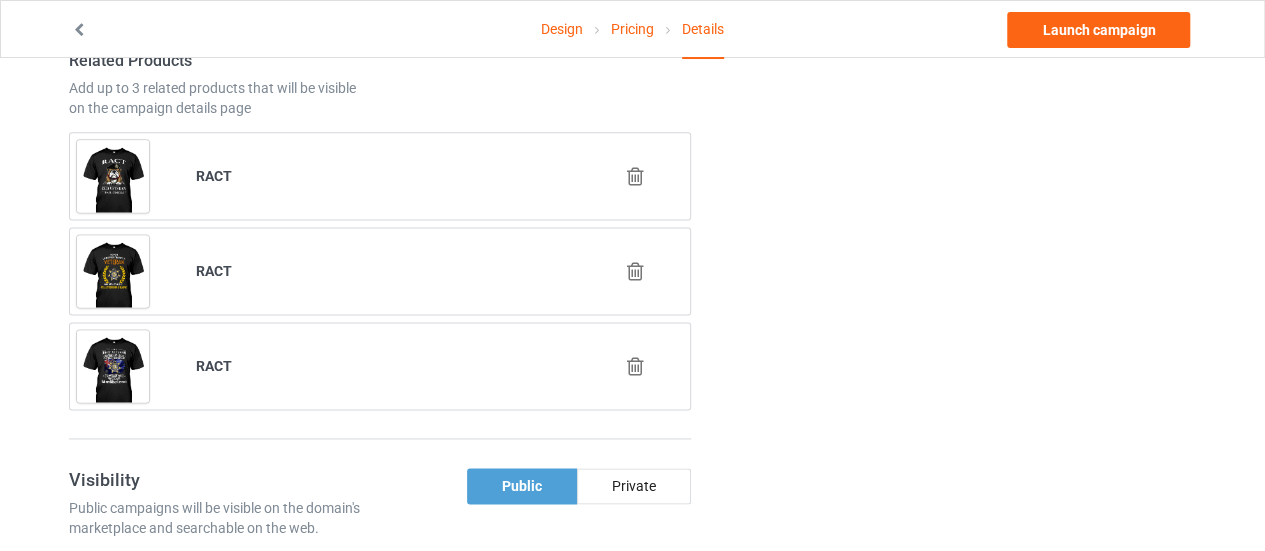 type on "racthonor" 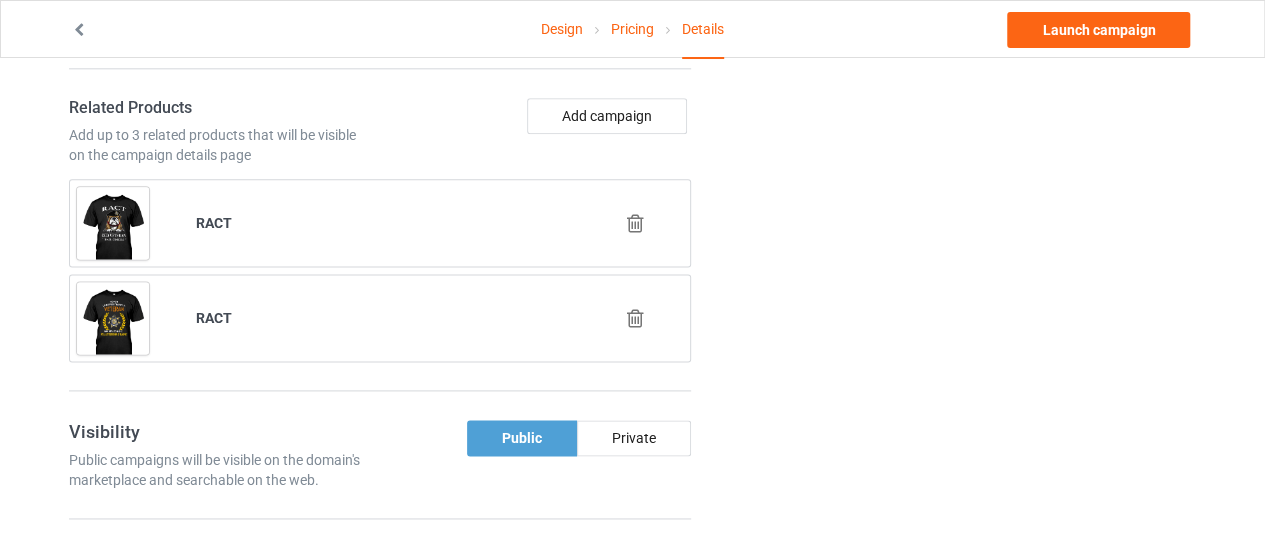scroll, scrollTop: 1176, scrollLeft: 0, axis: vertical 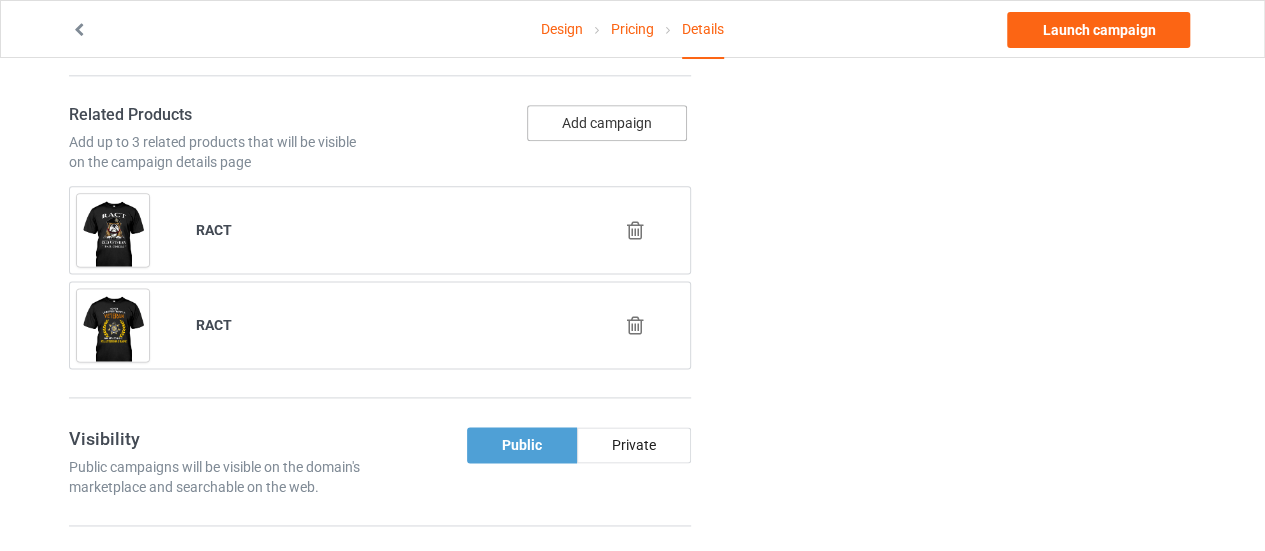 click on "Add campaign" at bounding box center (607, 123) 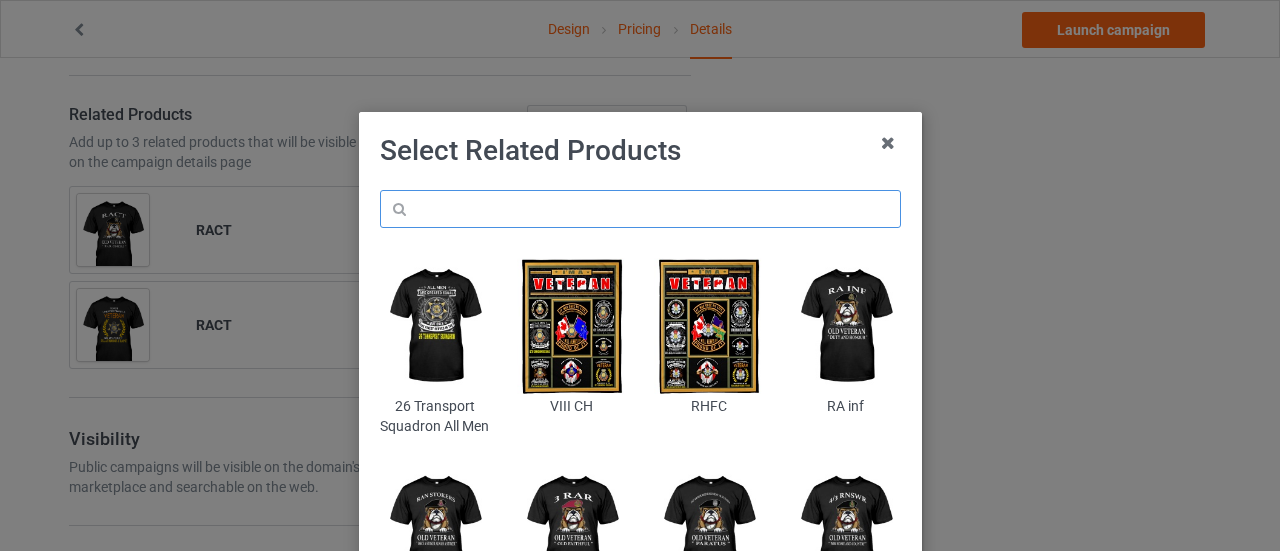 click at bounding box center [640, 209] 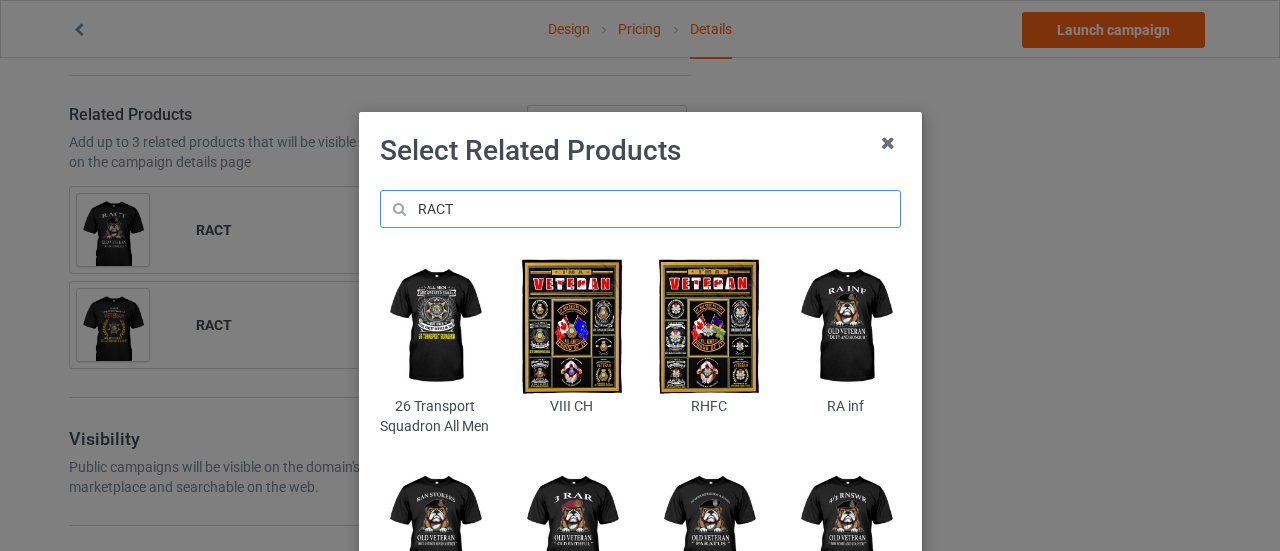 type on "RACT" 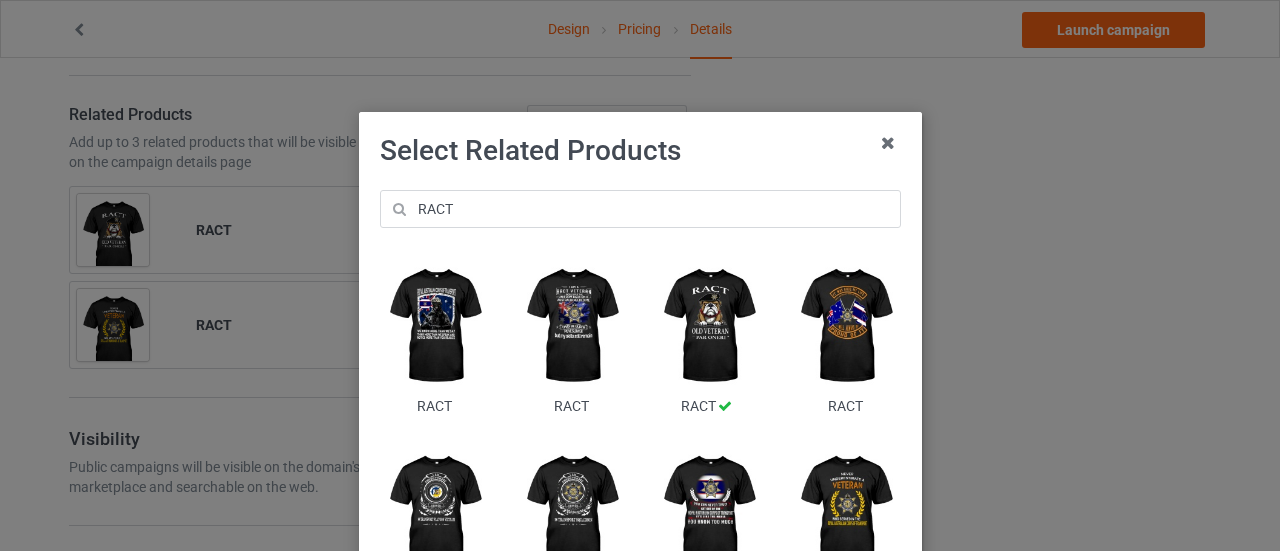 click at bounding box center [845, 326] 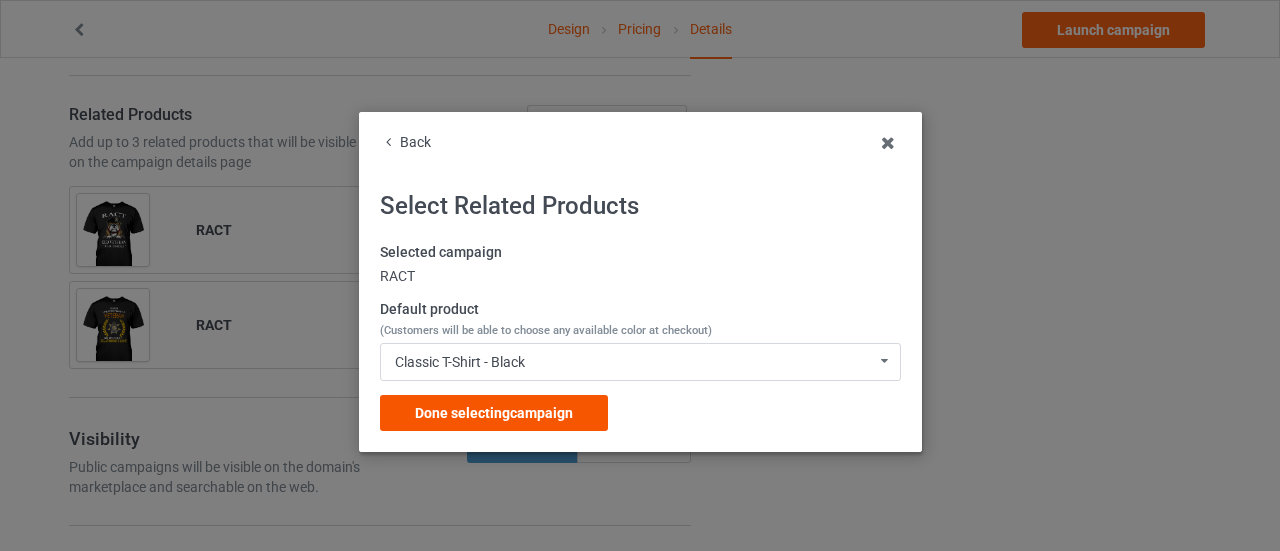 click on "Done selecting  campaign" at bounding box center [494, 413] 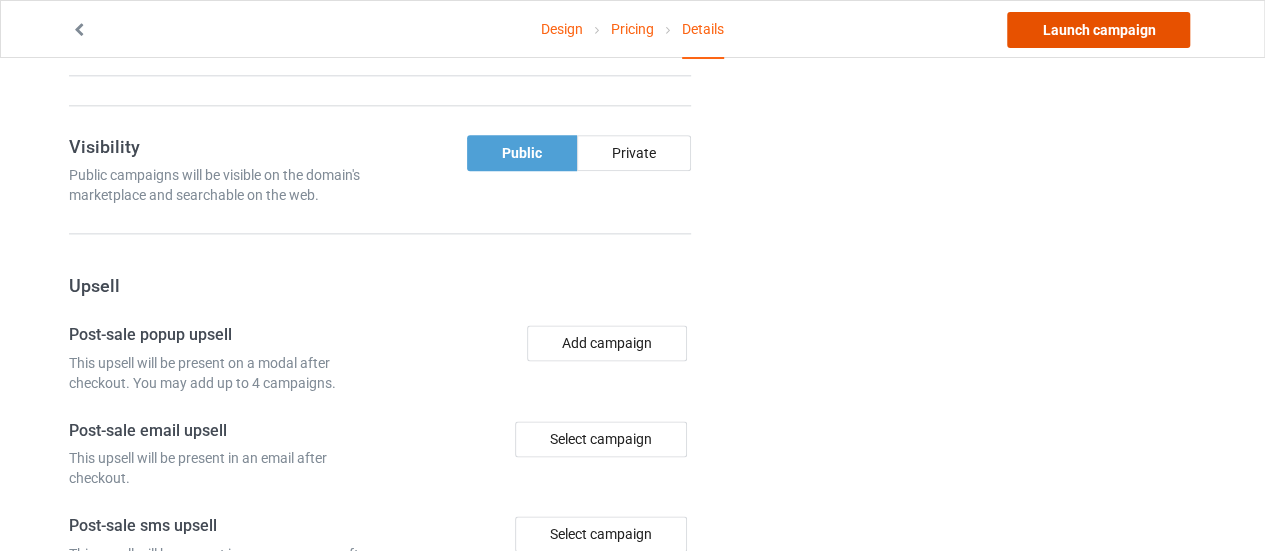 click on "Launch campaign" at bounding box center (1098, 30) 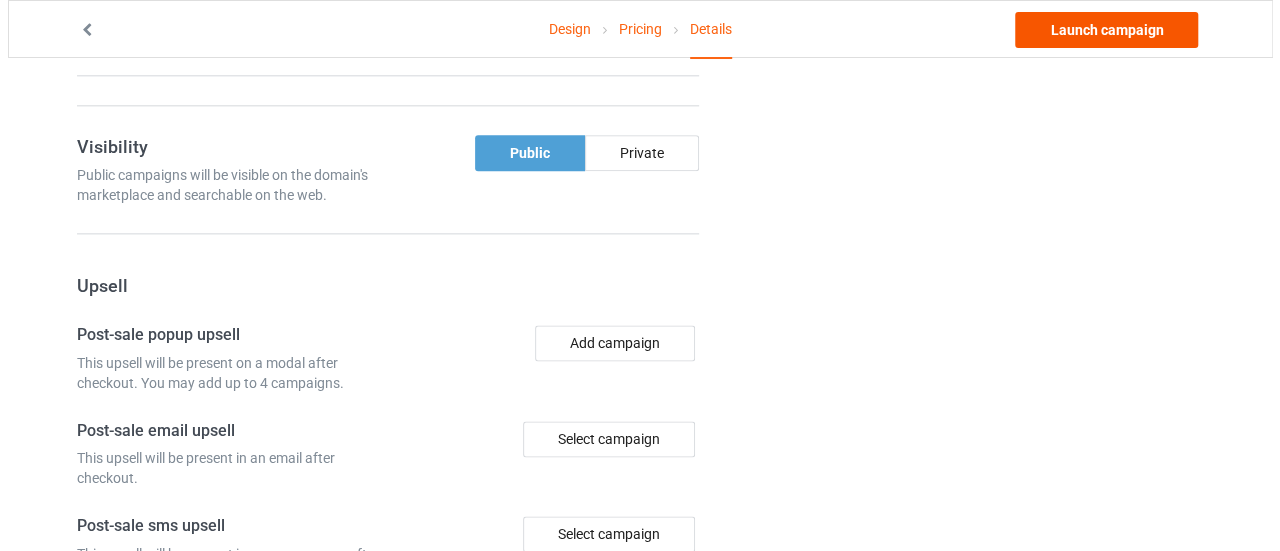 scroll, scrollTop: 0, scrollLeft: 0, axis: both 